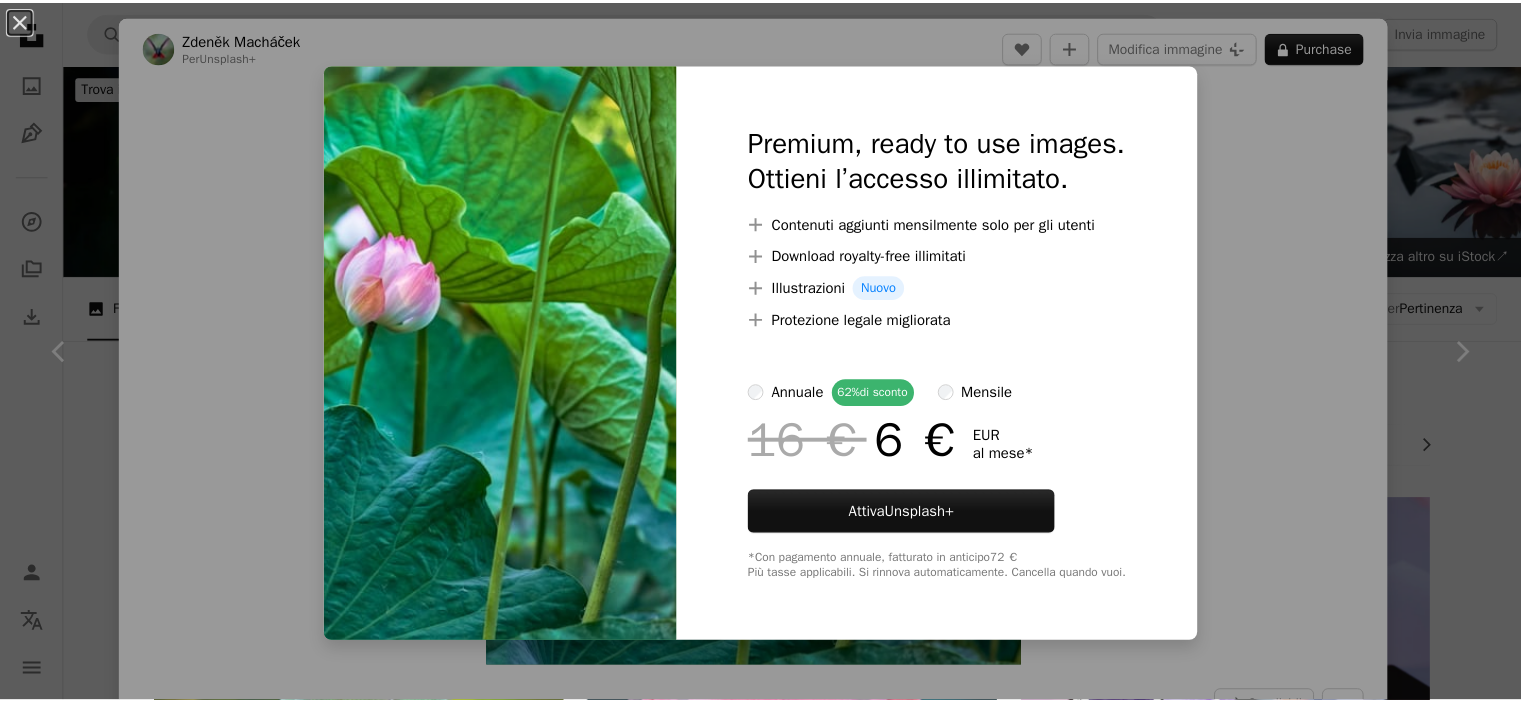 scroll, scrollTop: 600, scrollLeft: 0, axis: vertical 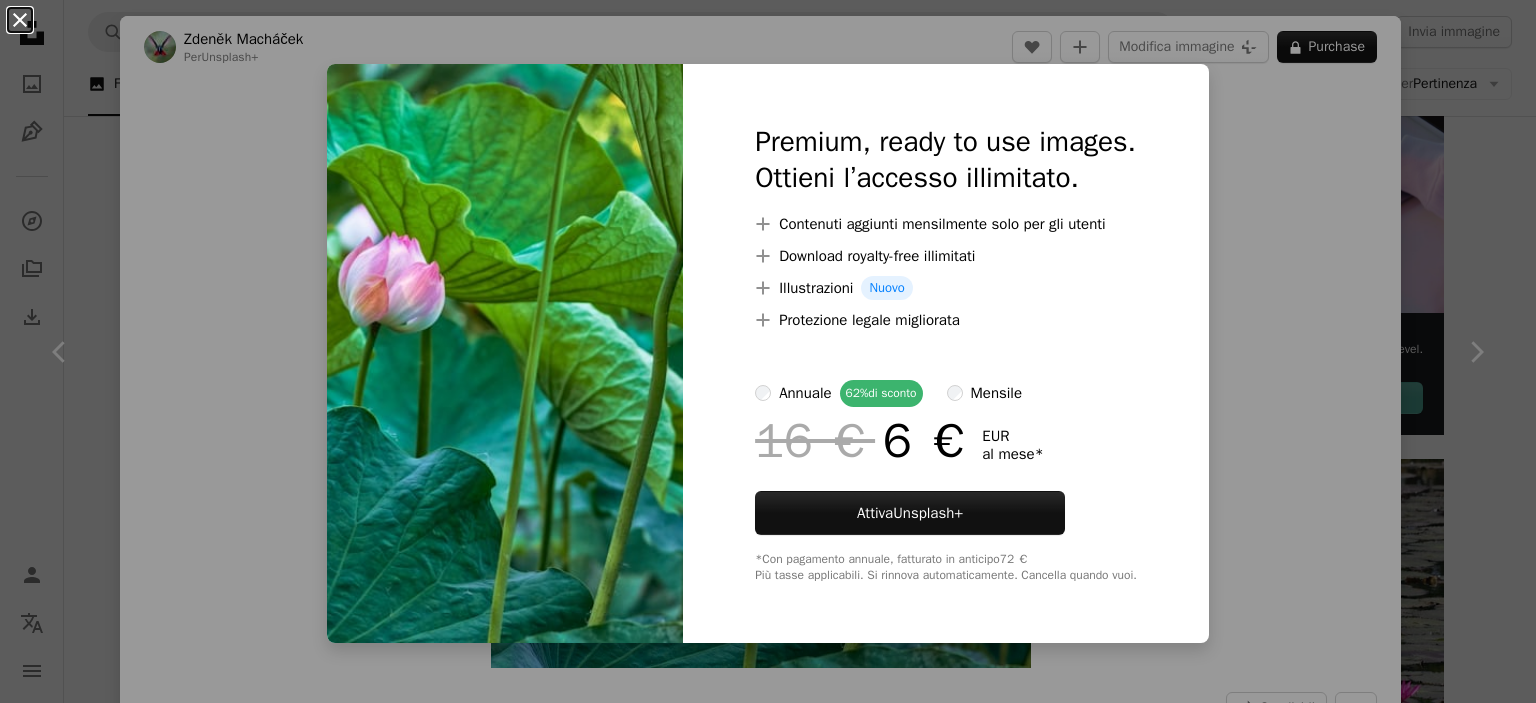 click on "An X shape" at bounding box center [20, 20] 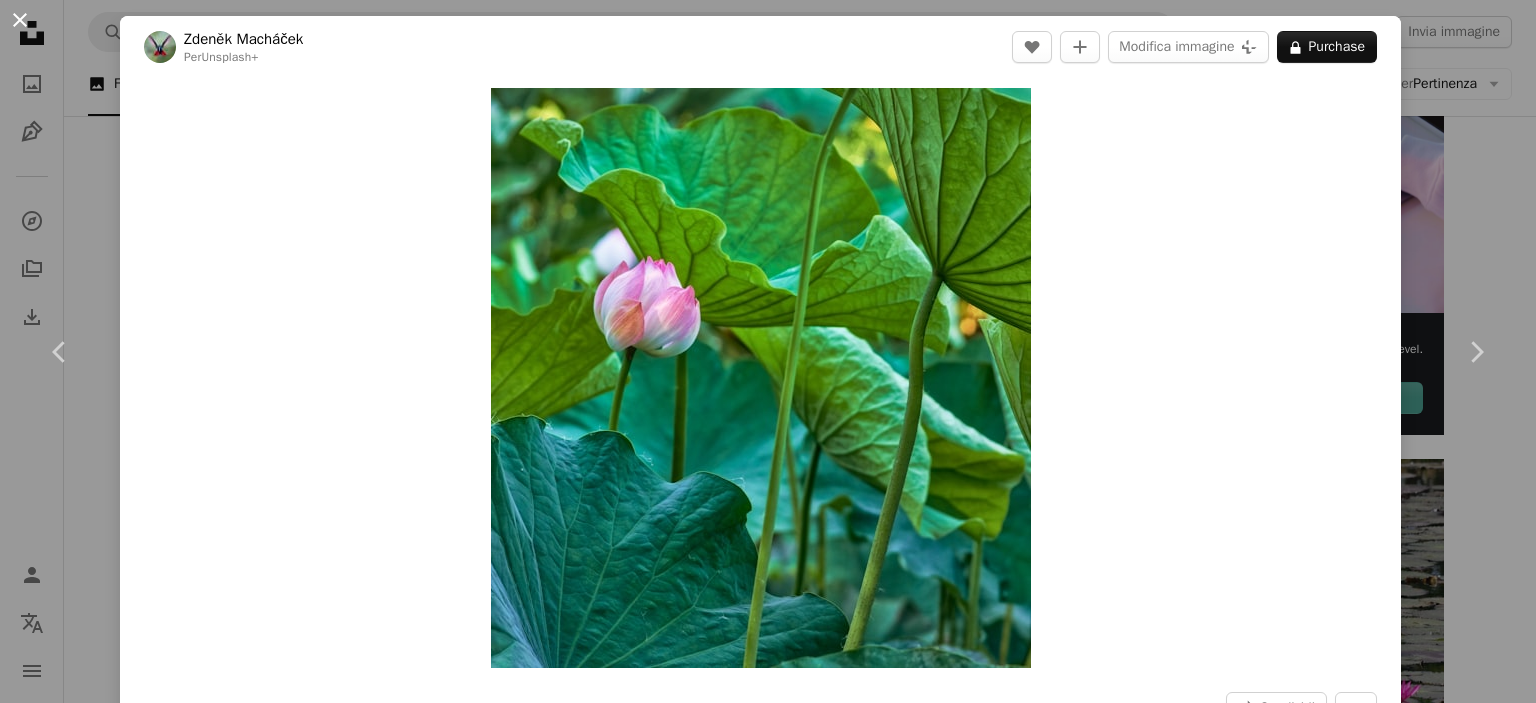 click on "An X shape" at bounding box center (20, 20) 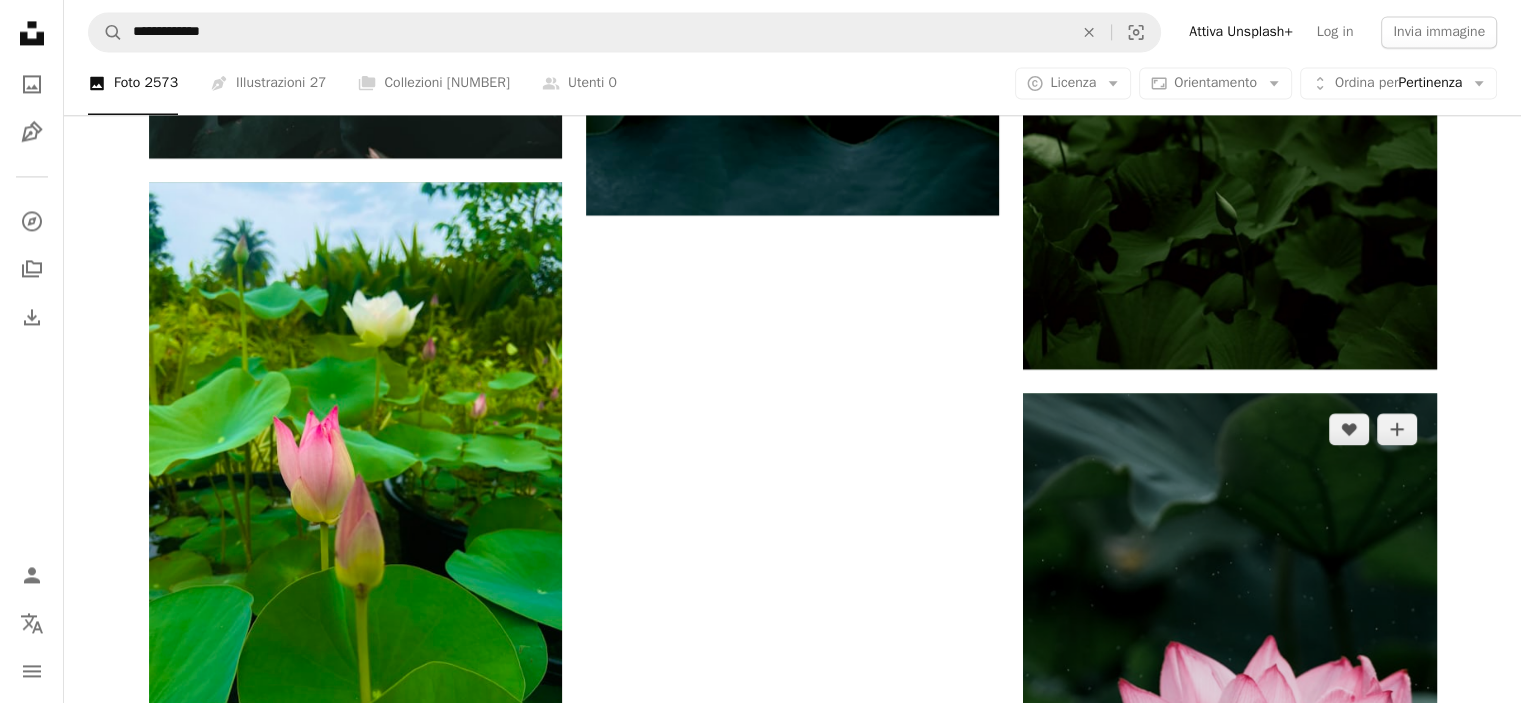 scroll, scrollTop: 3100, scrollLeft: 0, axis: vertical 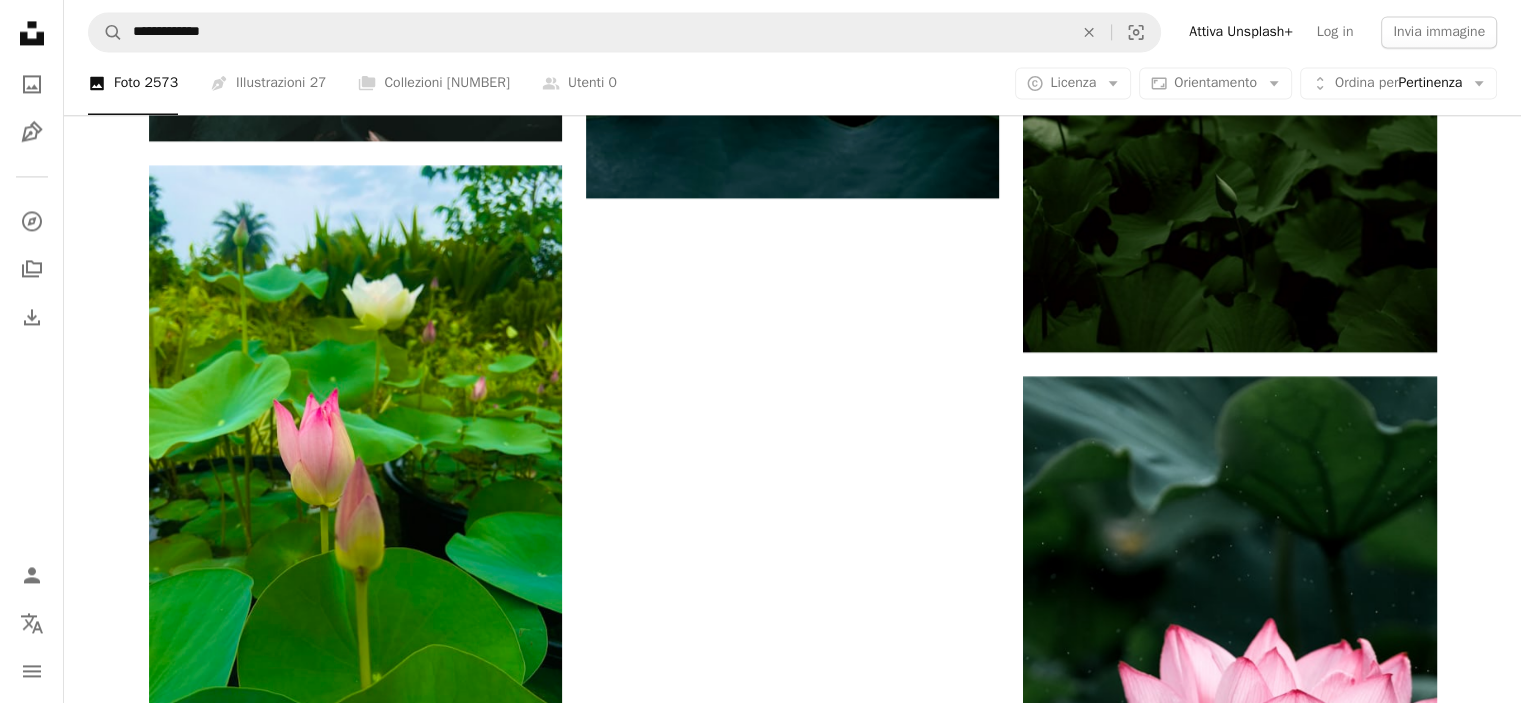 click on "Carica altro" at bounding box center (793, 1191) 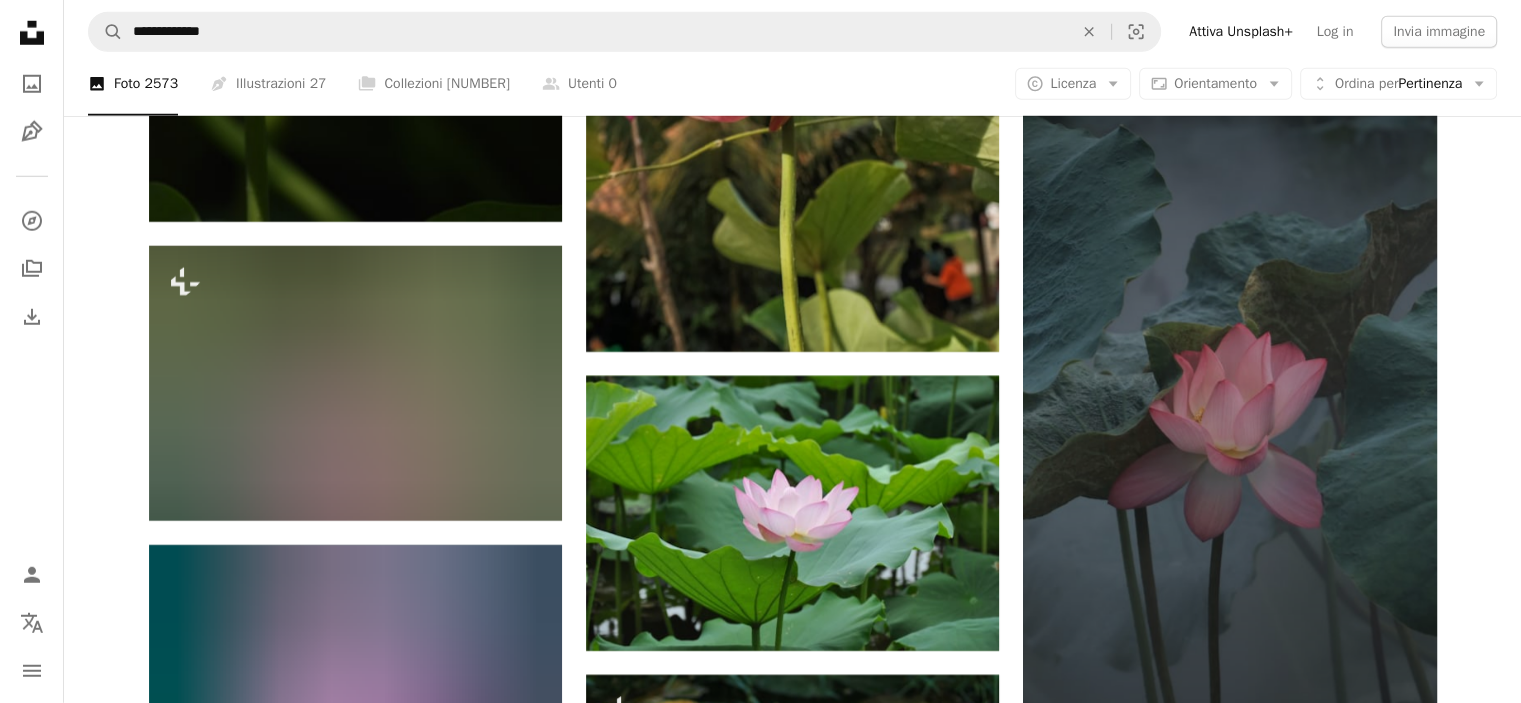 scroll, scrollTop: 5800, scrollLeft: 0, axis: vertical 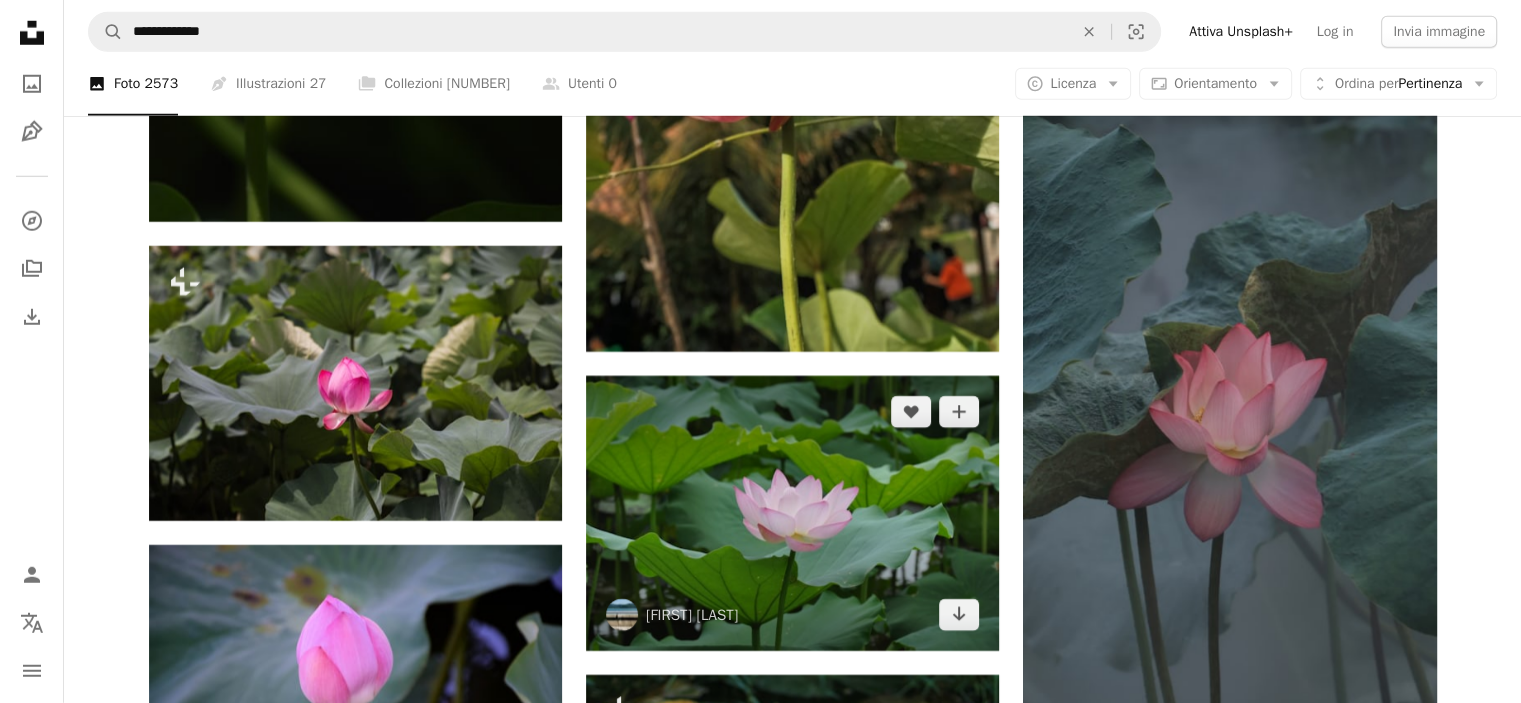click at bounding box center [792, 513] 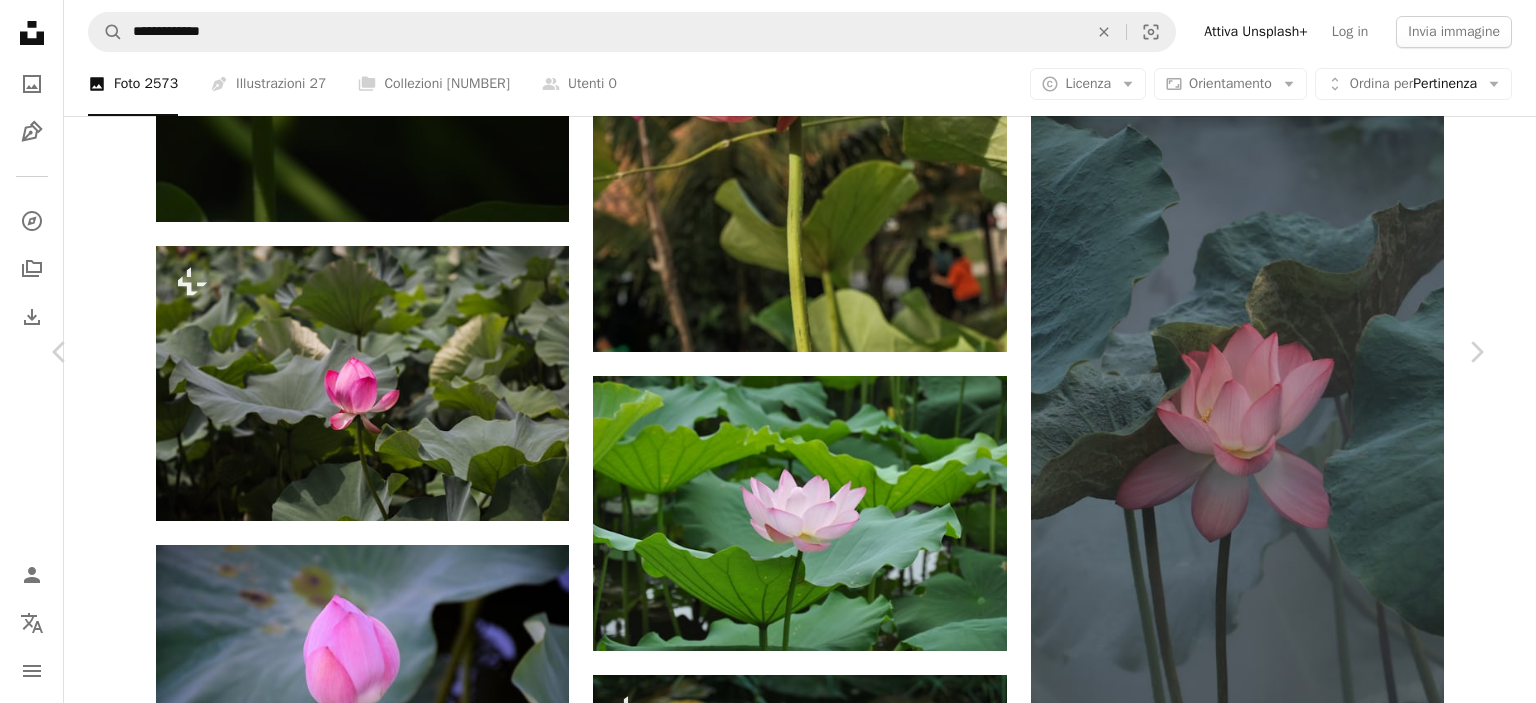 click on "Chevron down" 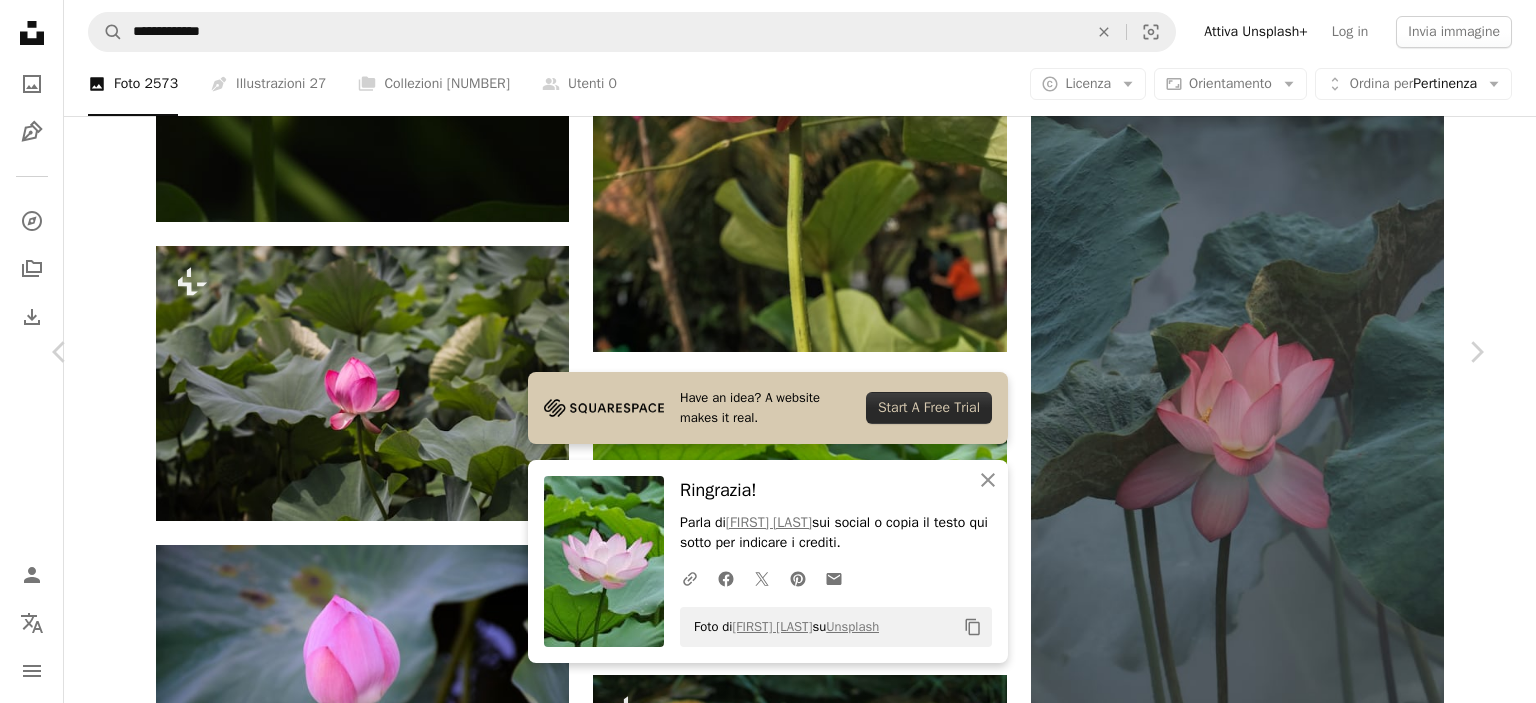 click on "An X shape" at bounding box center [20, 20] 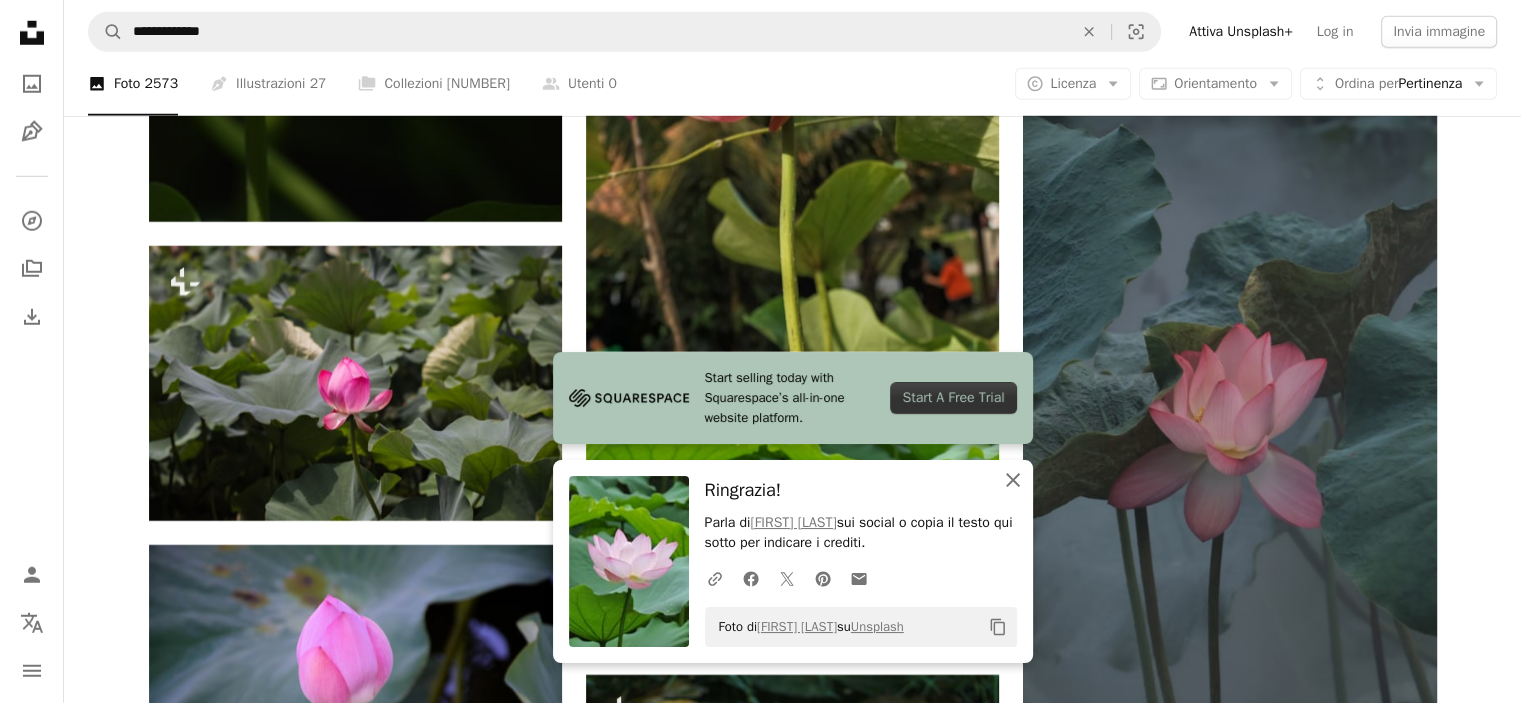 click 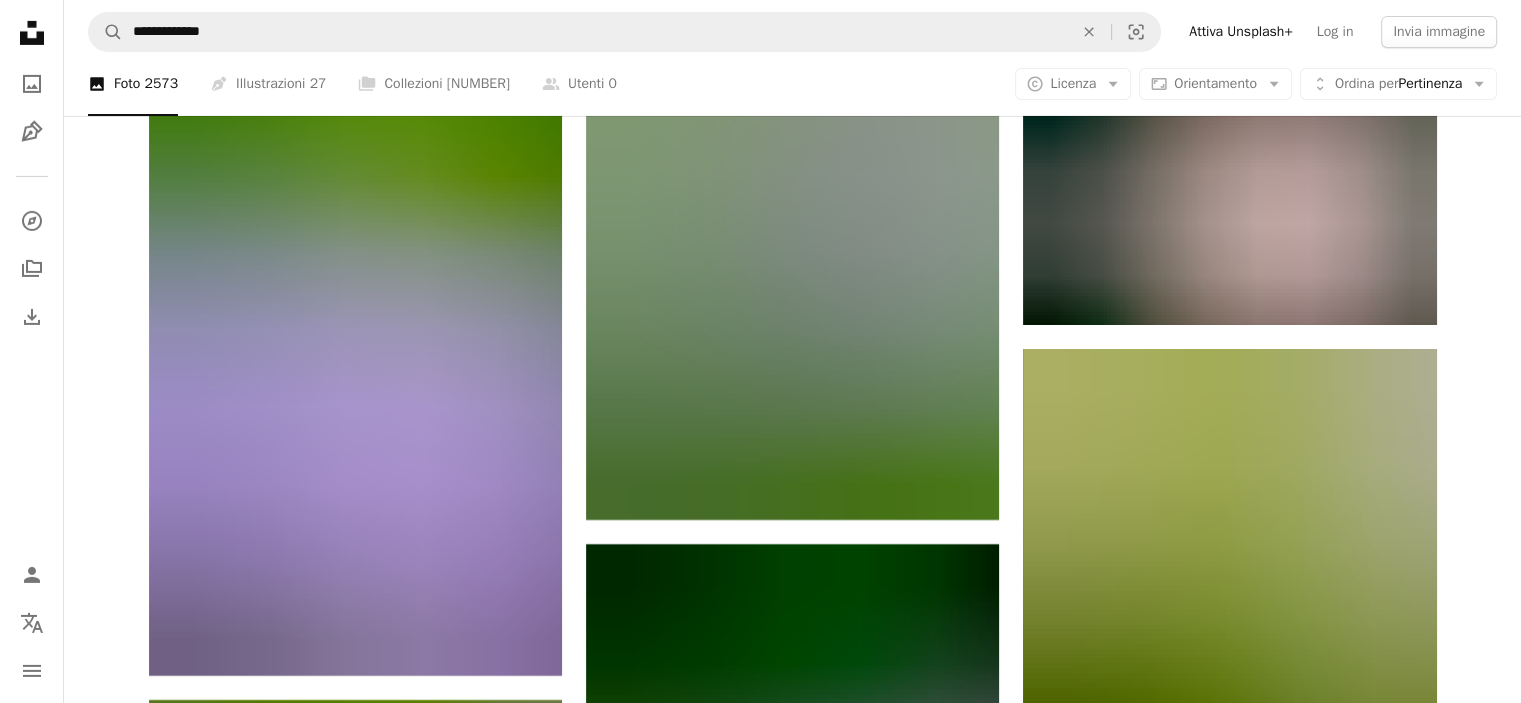 scroll, scrollTop: 6900, scrollLeft: 0, axis: vertical 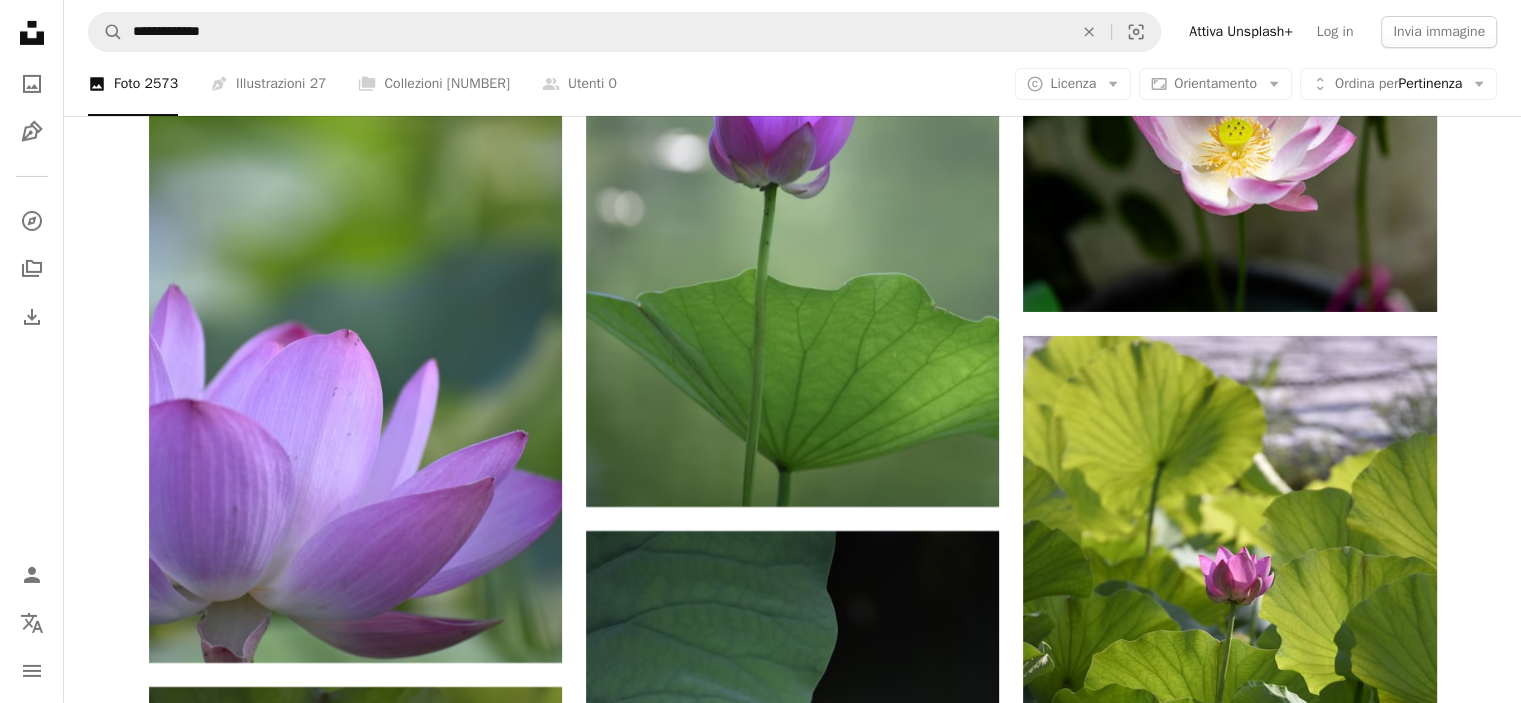 click at bounding box center [355, 996] 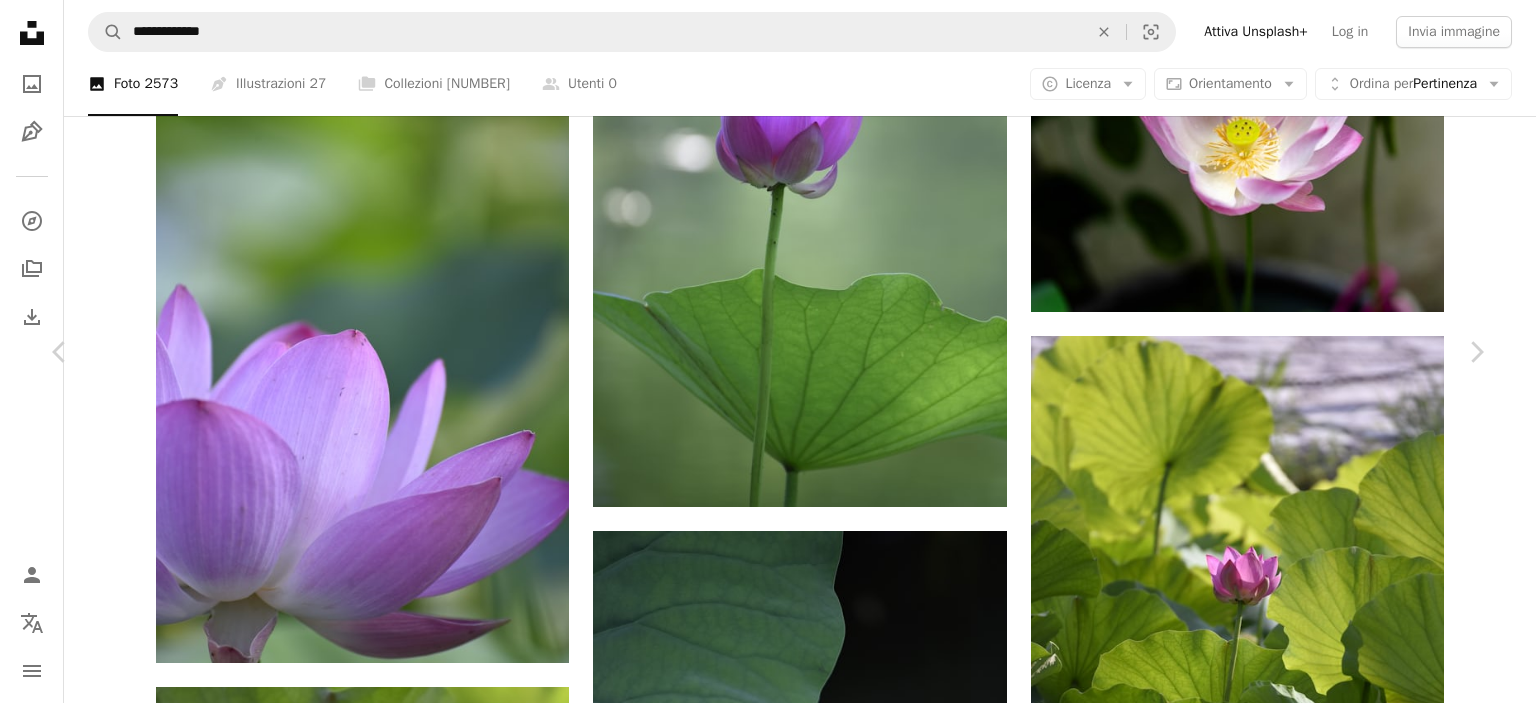 click on "Chevron down" 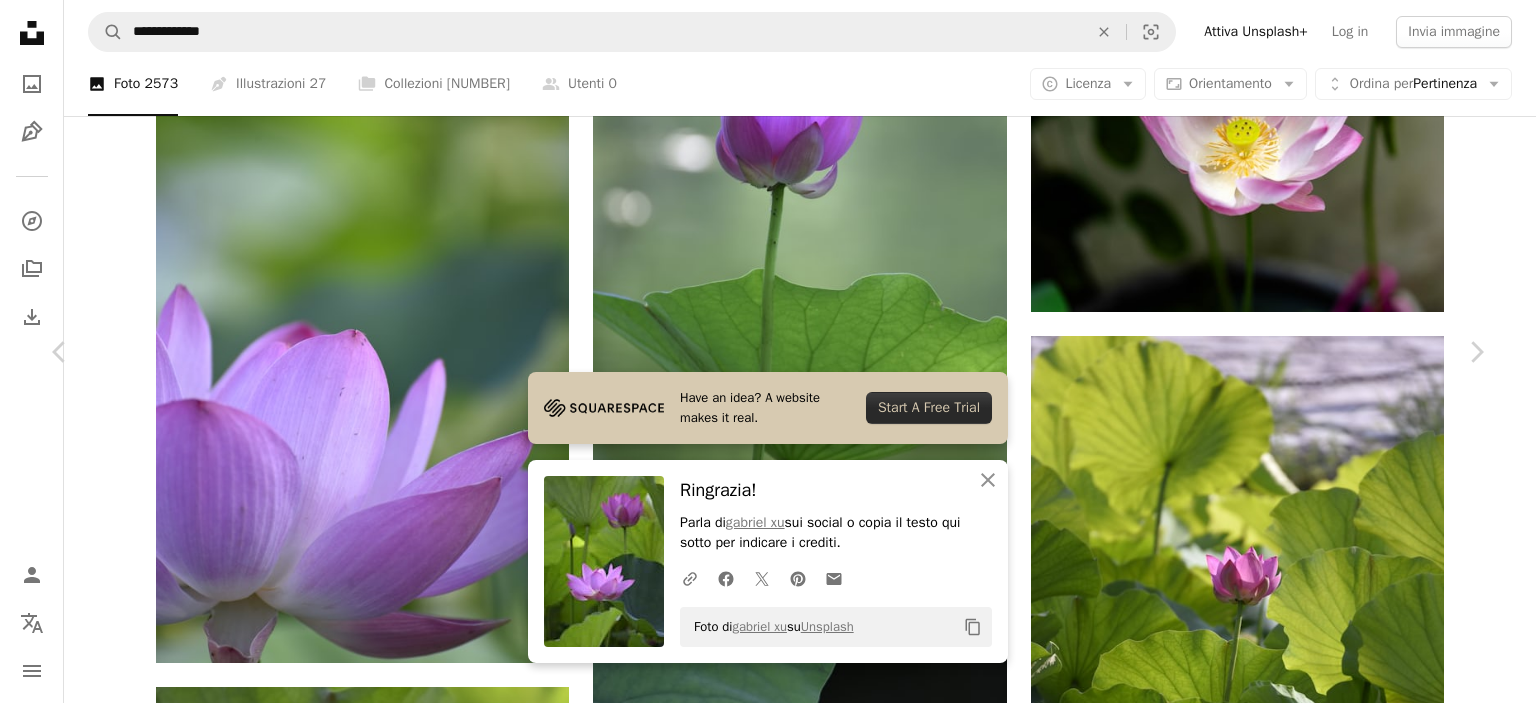 click on "An X shape" at bounding box center [20, 20] 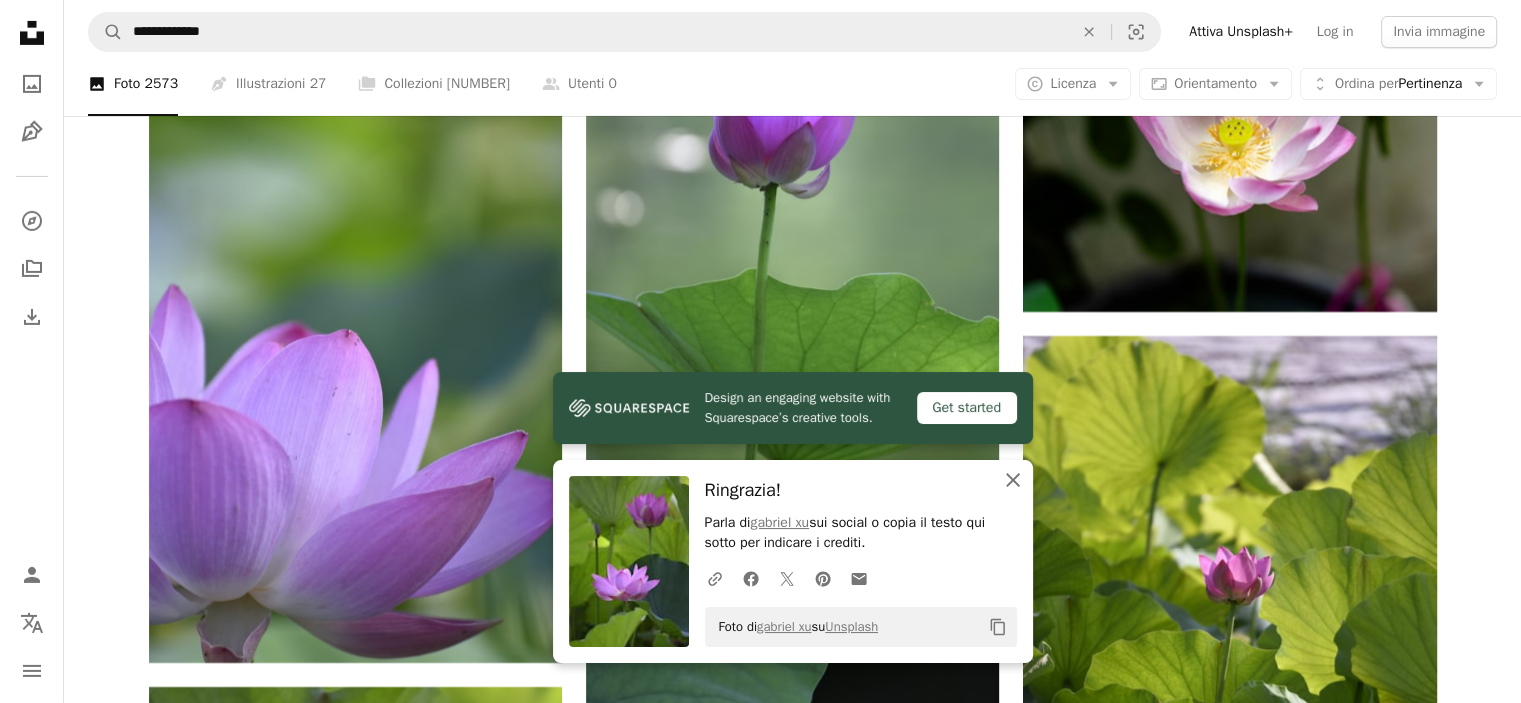 click on "An X shape" 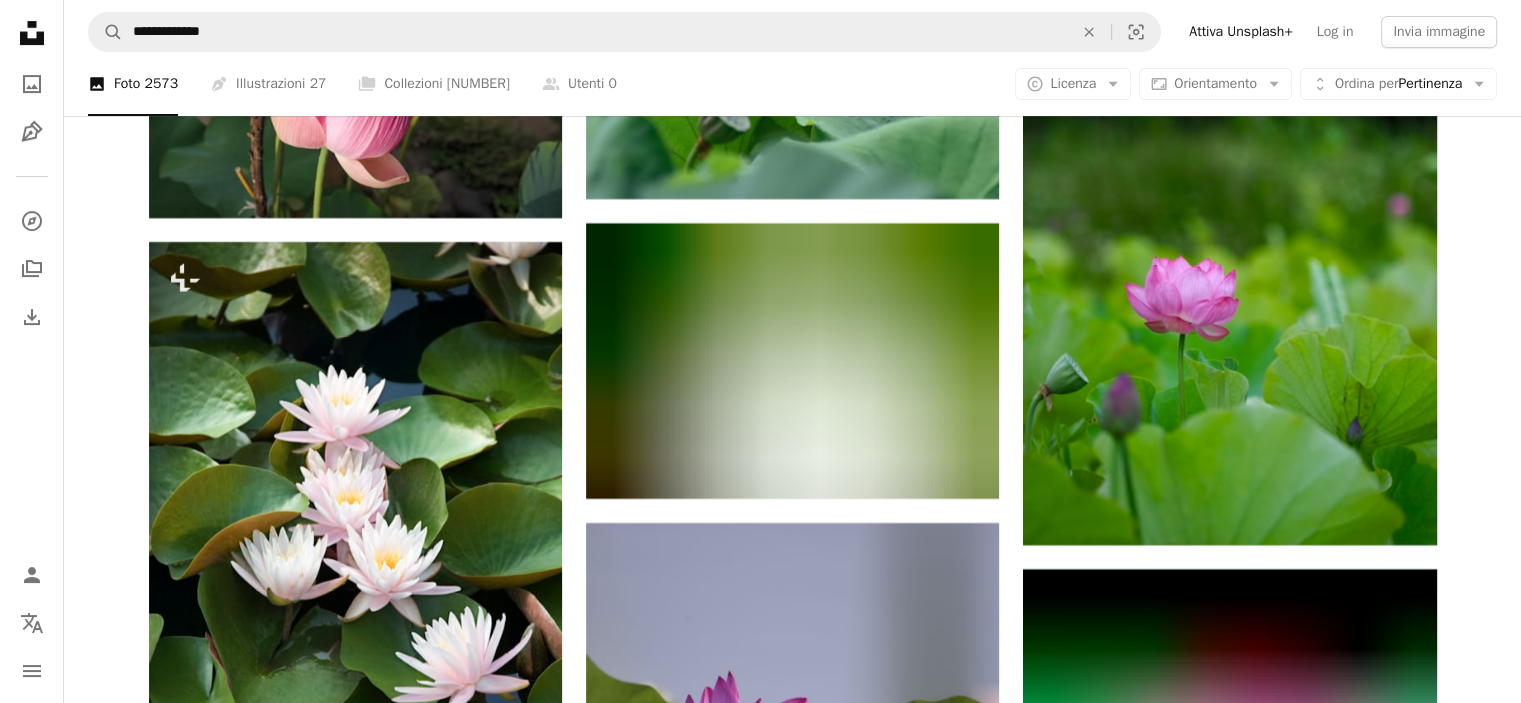 scroll, scrollTop: 8300, scrollLeft: 0, axis: vertical 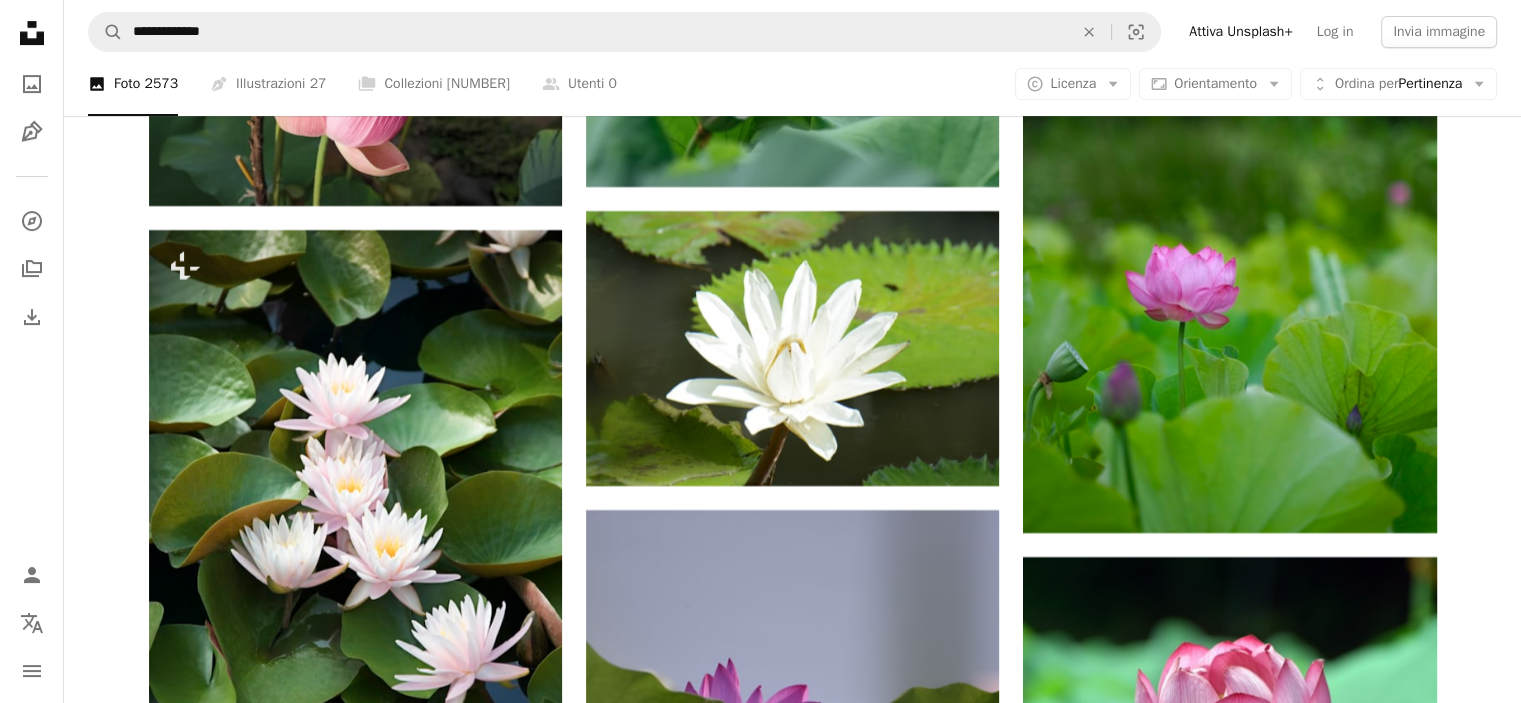 click at bounding box center [1229, 1167] 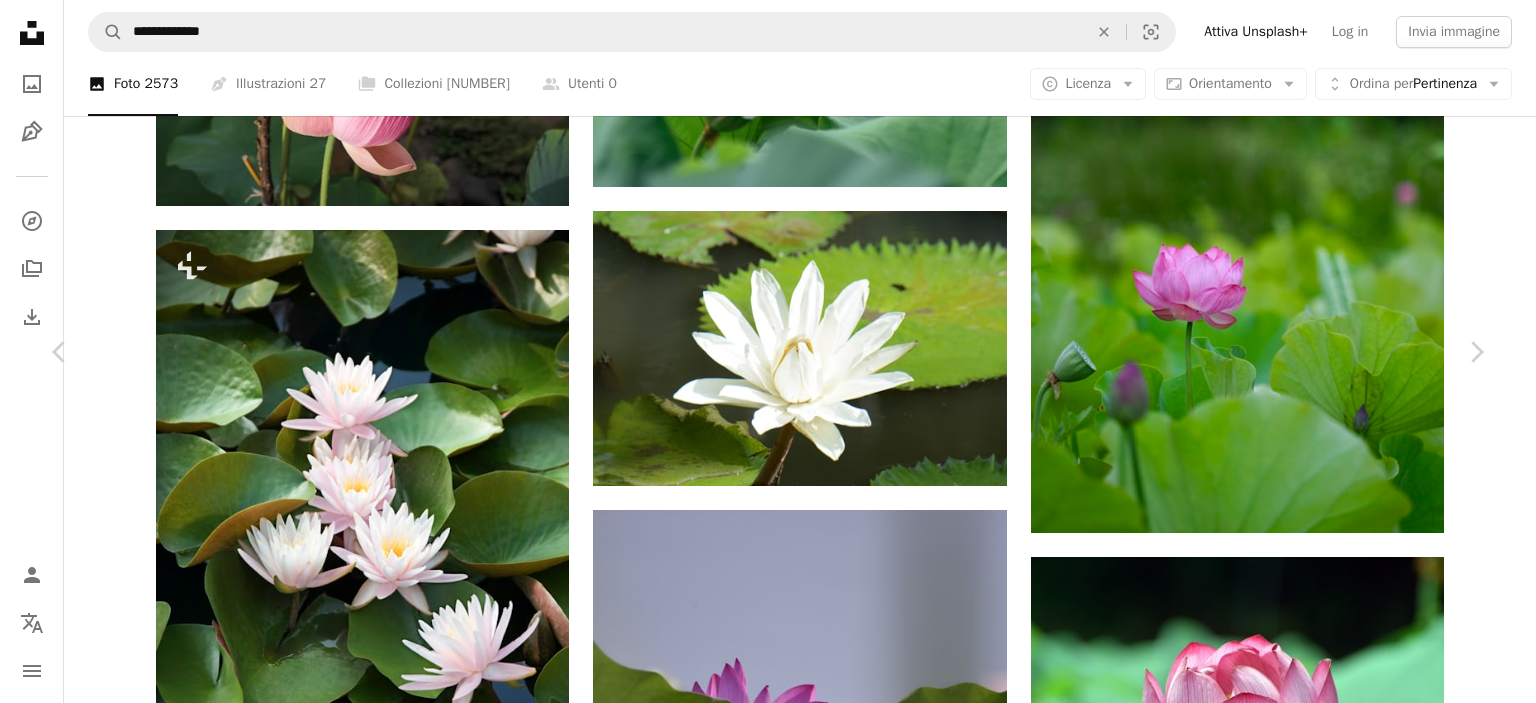 click on "Chevron down" 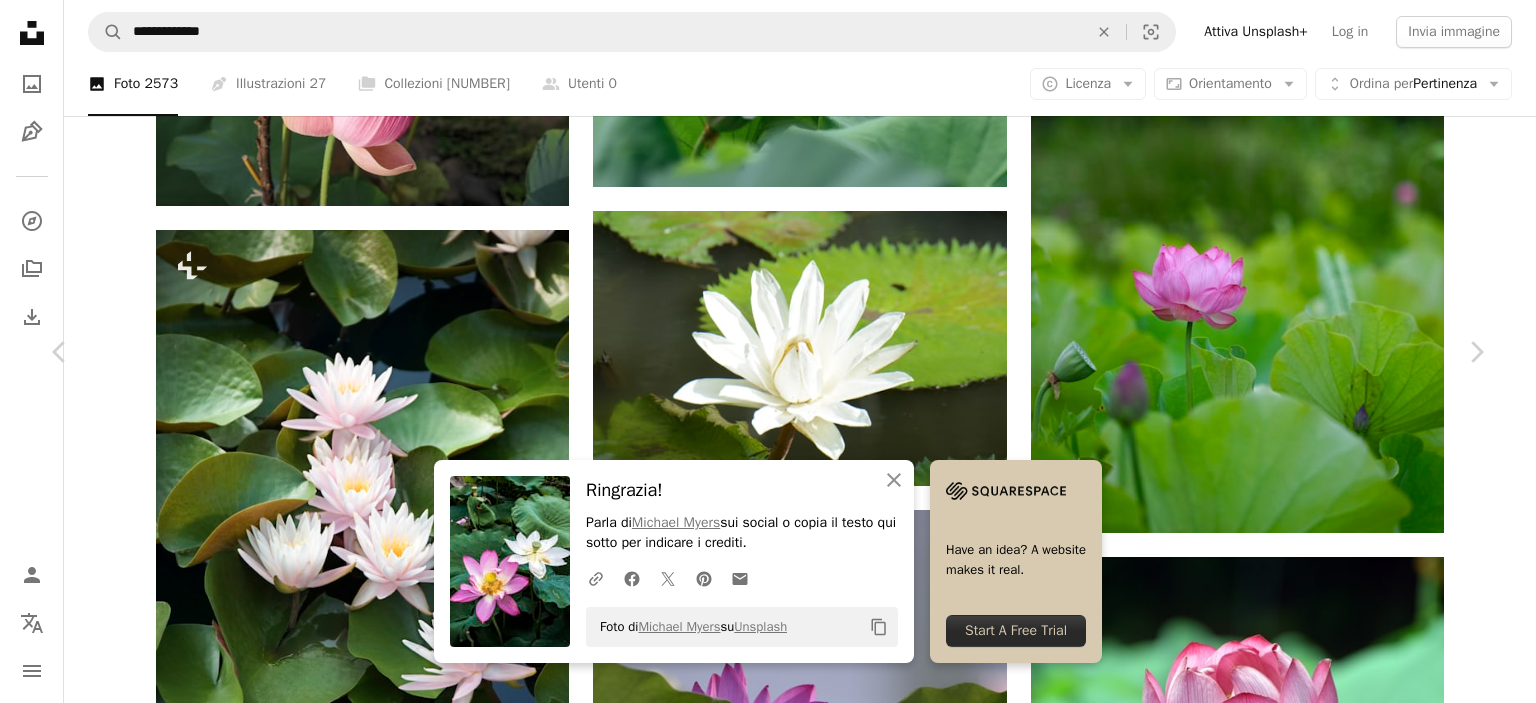 click on "An X shape" at bounding box center (20, 20) 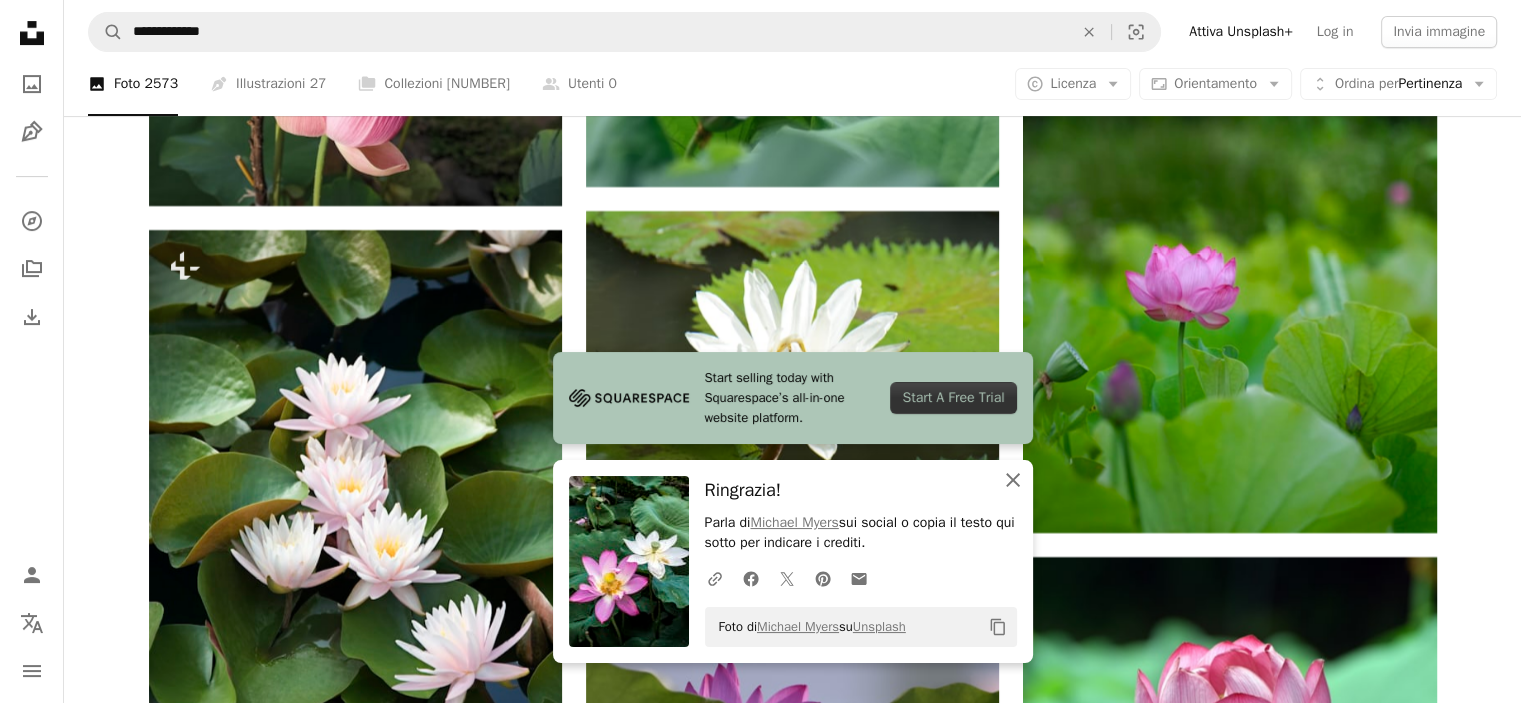 click on "An X shape" 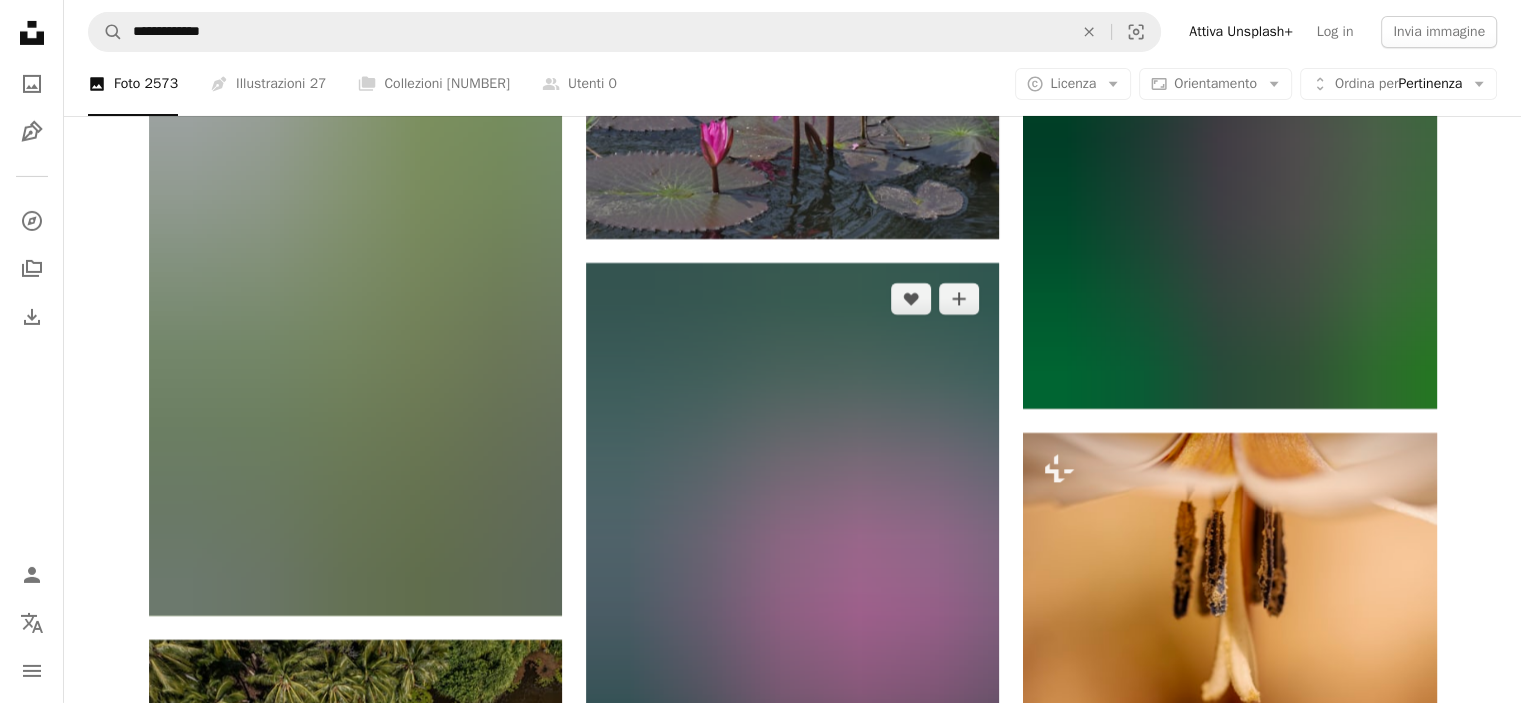 scroll, scrollTop: 29800, scrollLeft: 0, axis: vertical 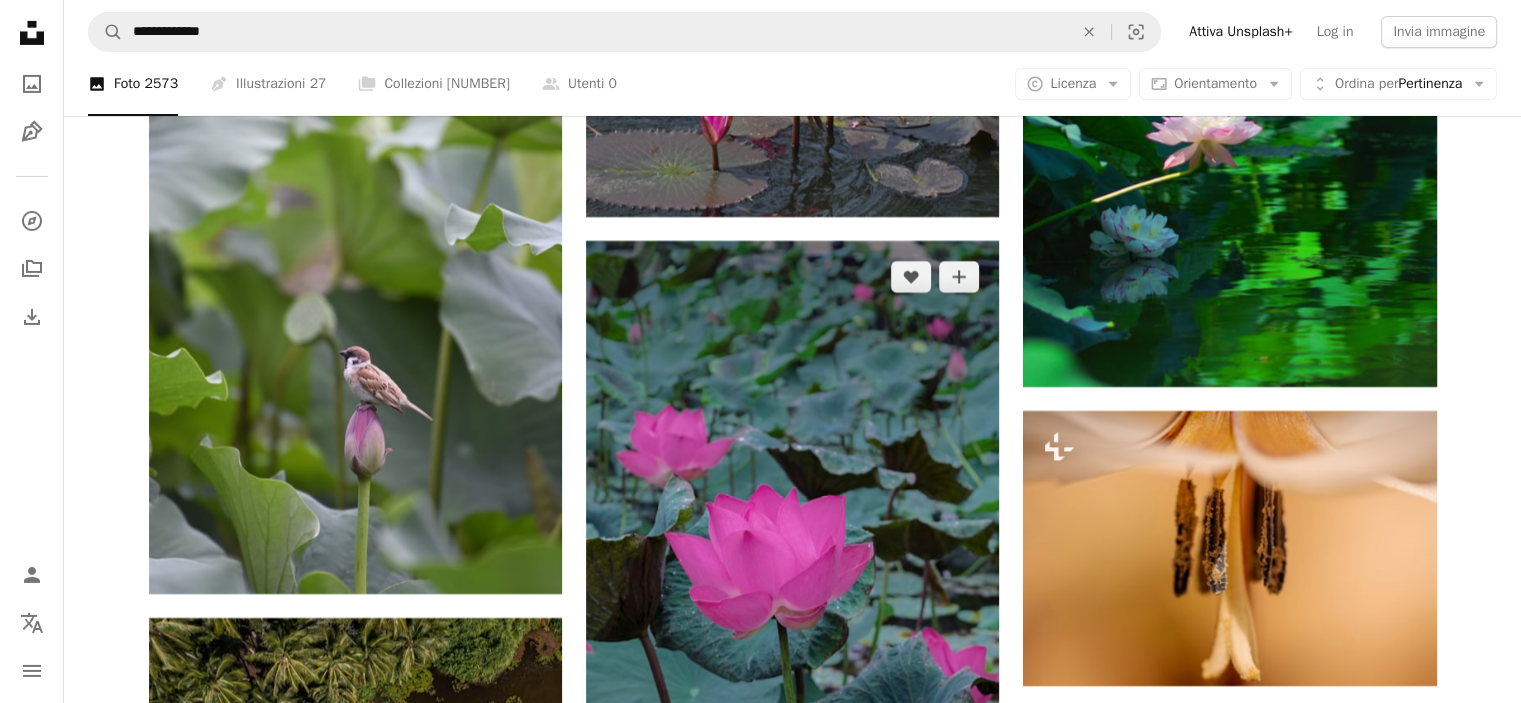click at bounding box center [792, 551] 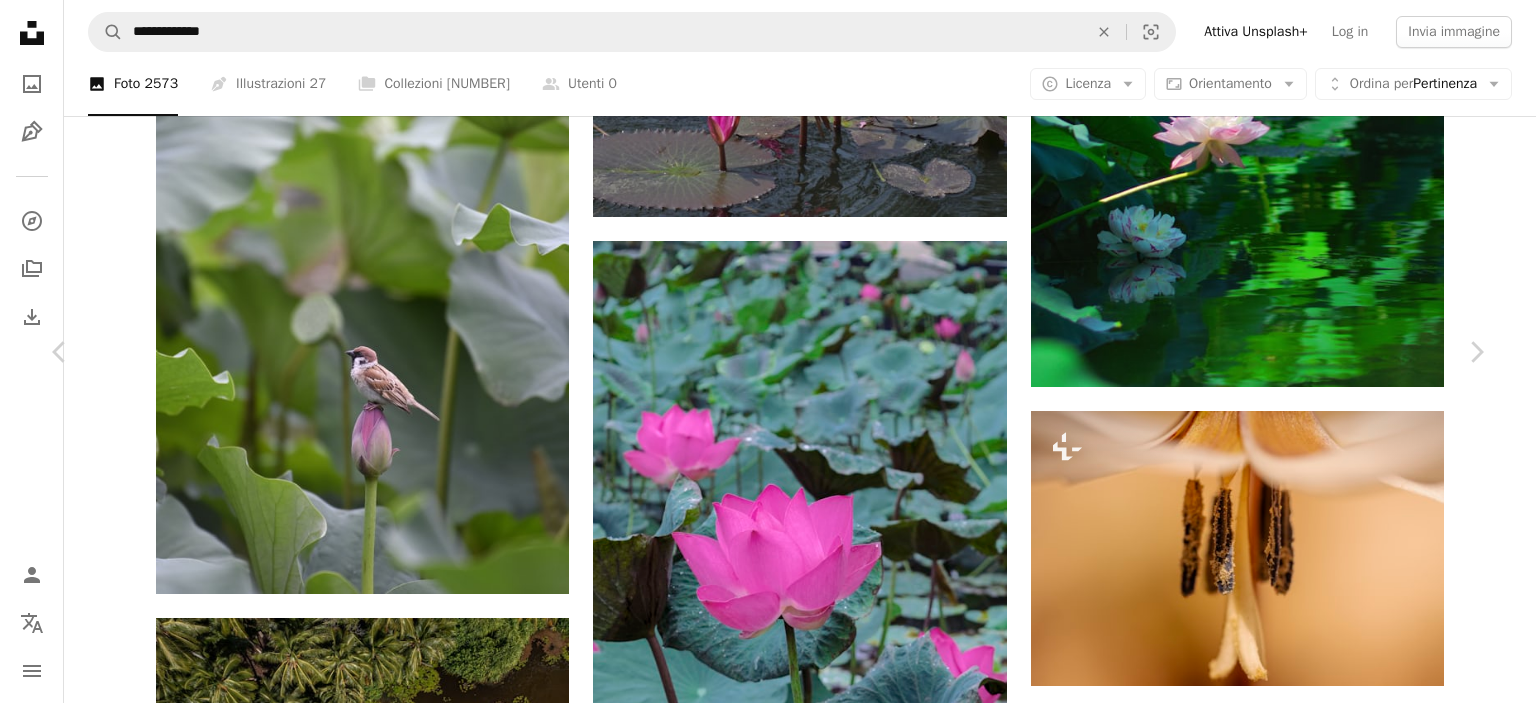 click 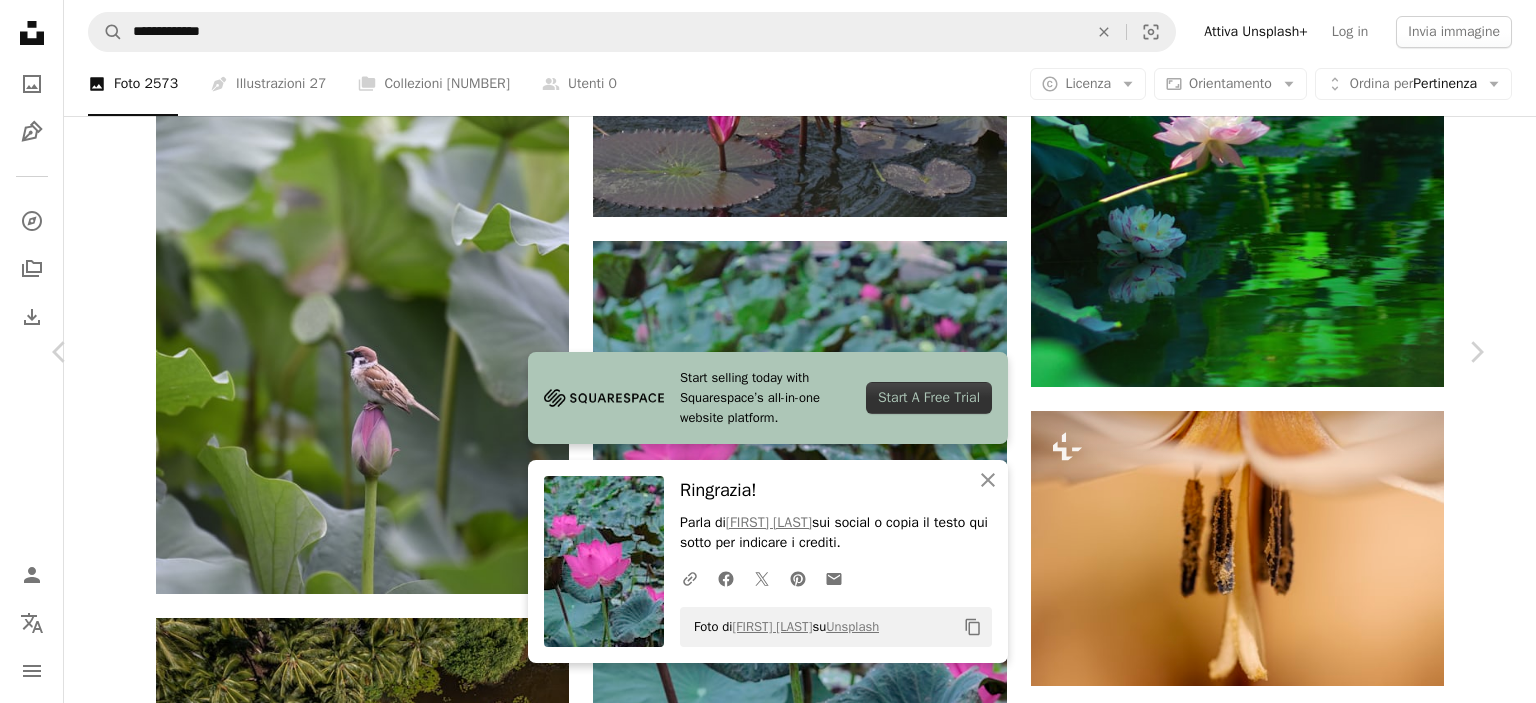click on "An X shape" at bounding box center (20, 20) 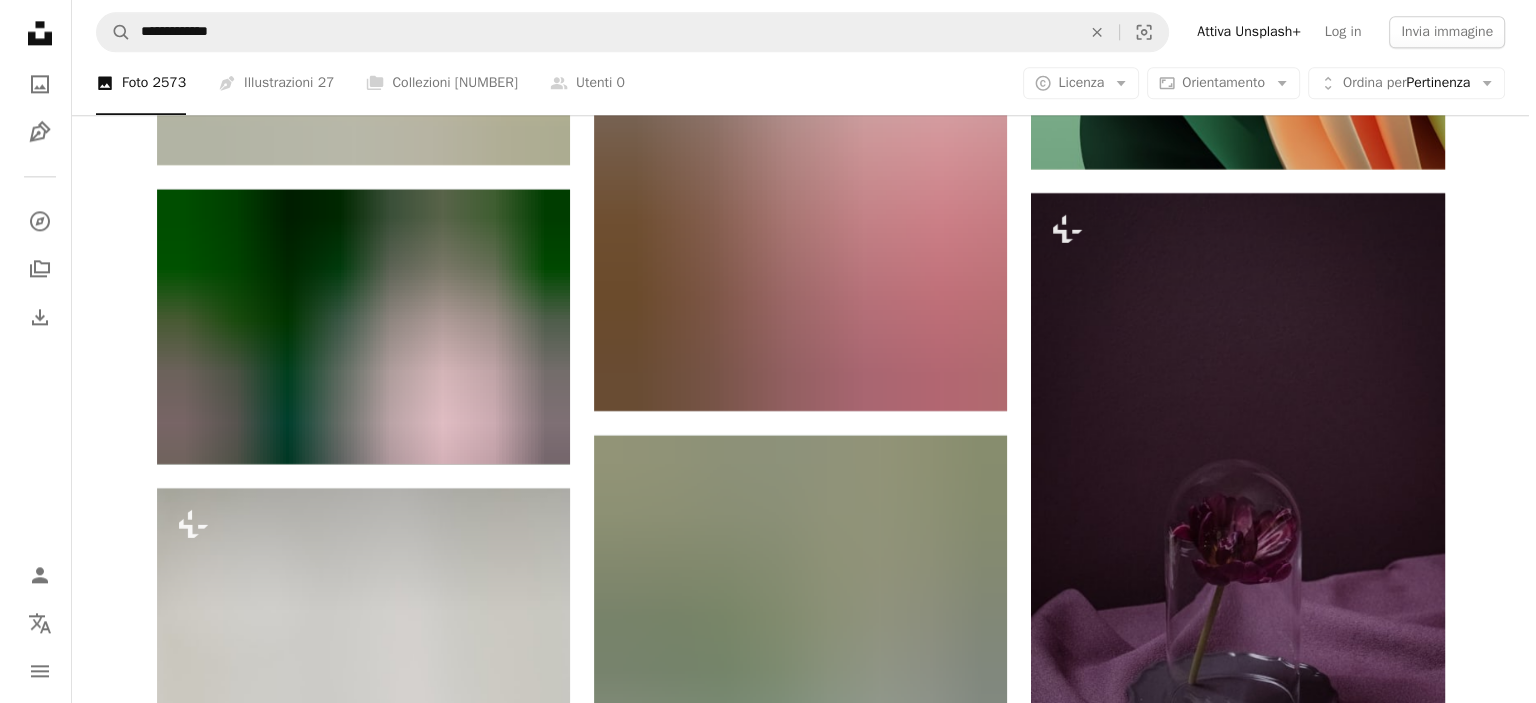 scroll, scrollTop: 71000, scrollLeft: 0, axis: vertical 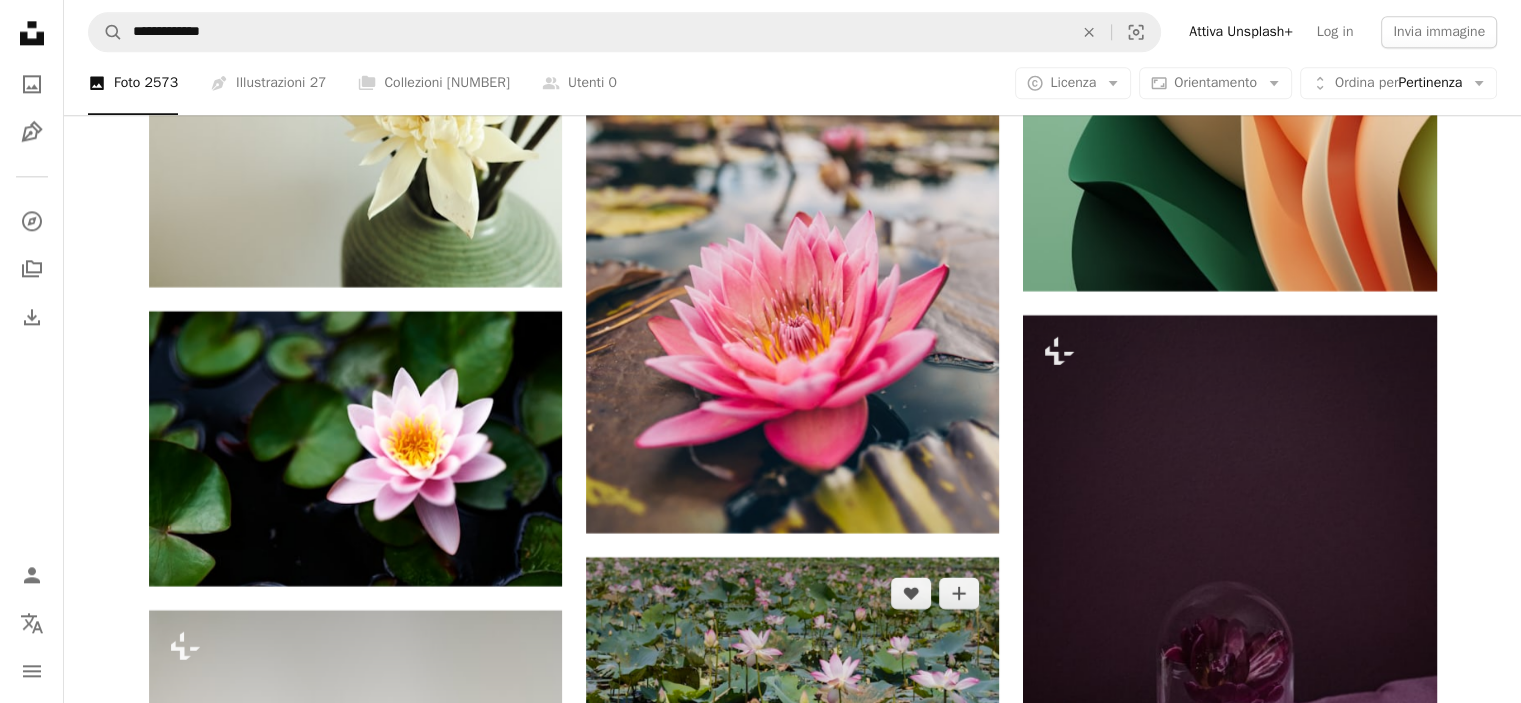 click at bounding box center (792, 694) 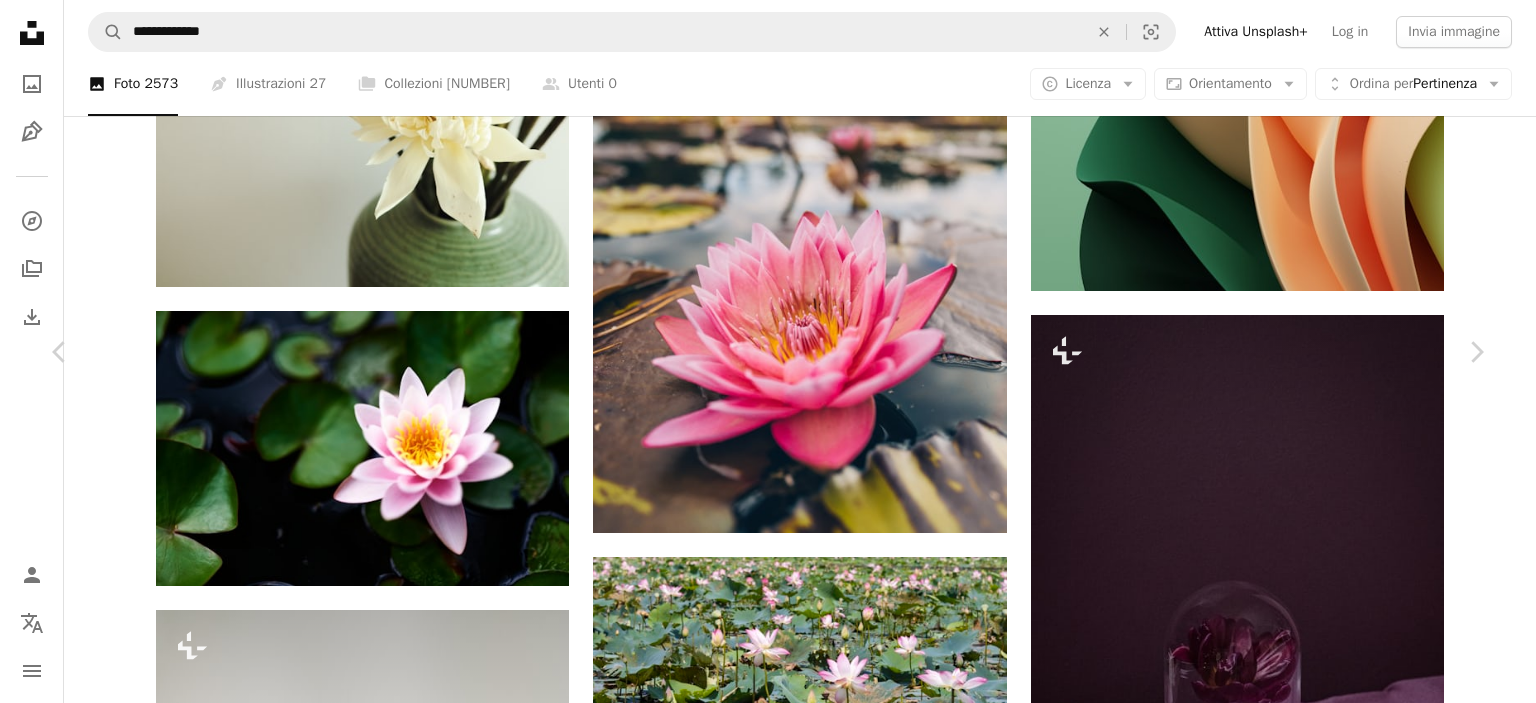 click at bounding box center [760, 6005] 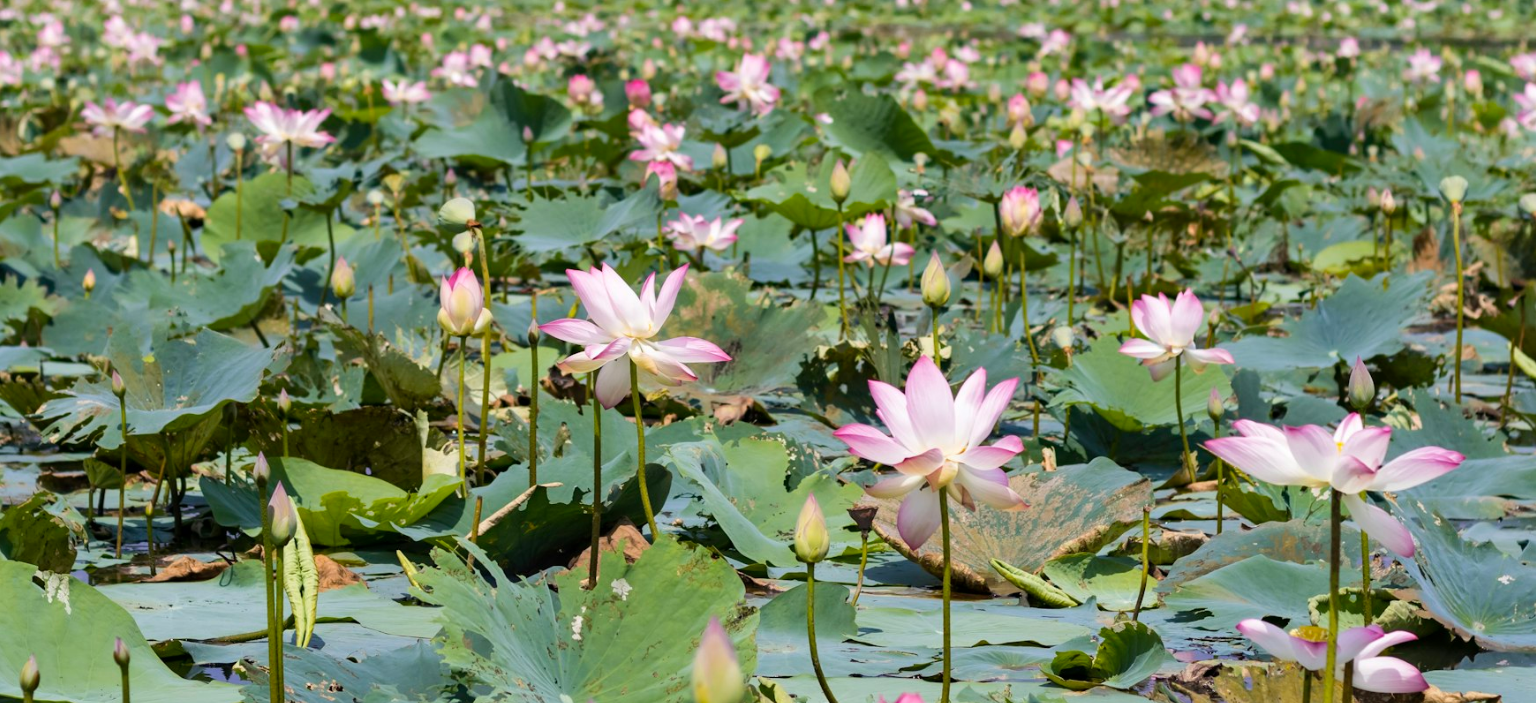scroll, scrollTop: 151, scrollLeft: 0, axis: vertical 